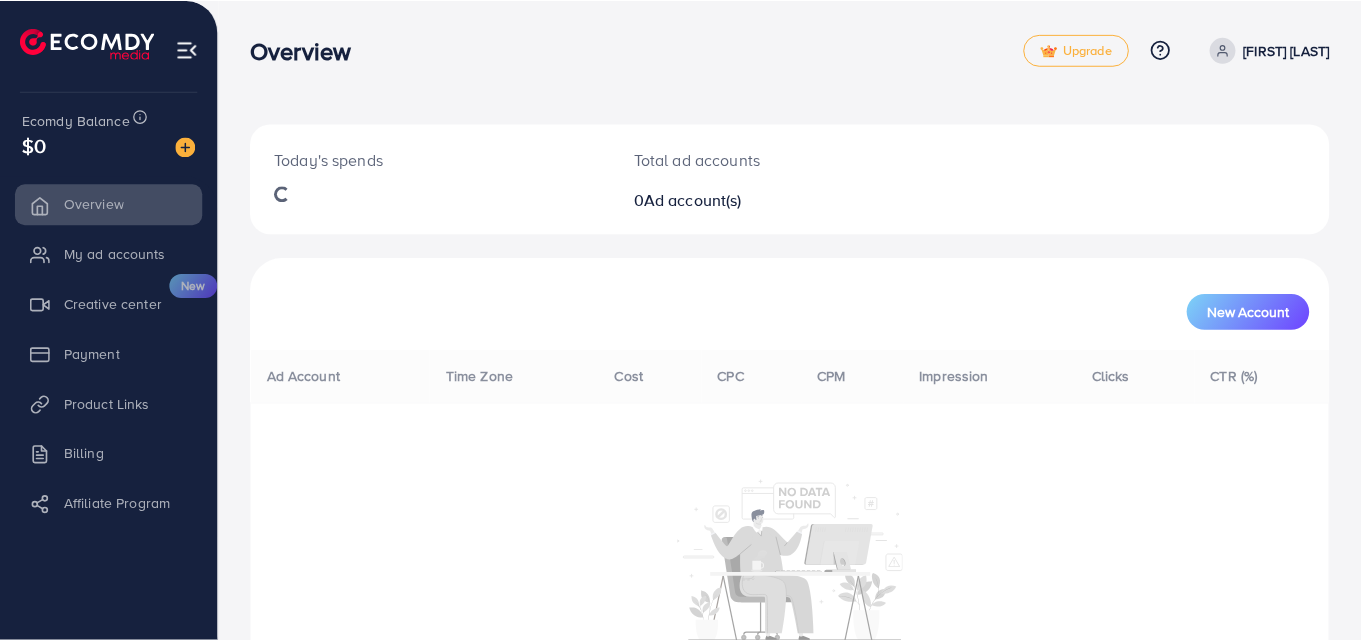scroll, scrollTop: 0, scrollLeft: 0, axis: both 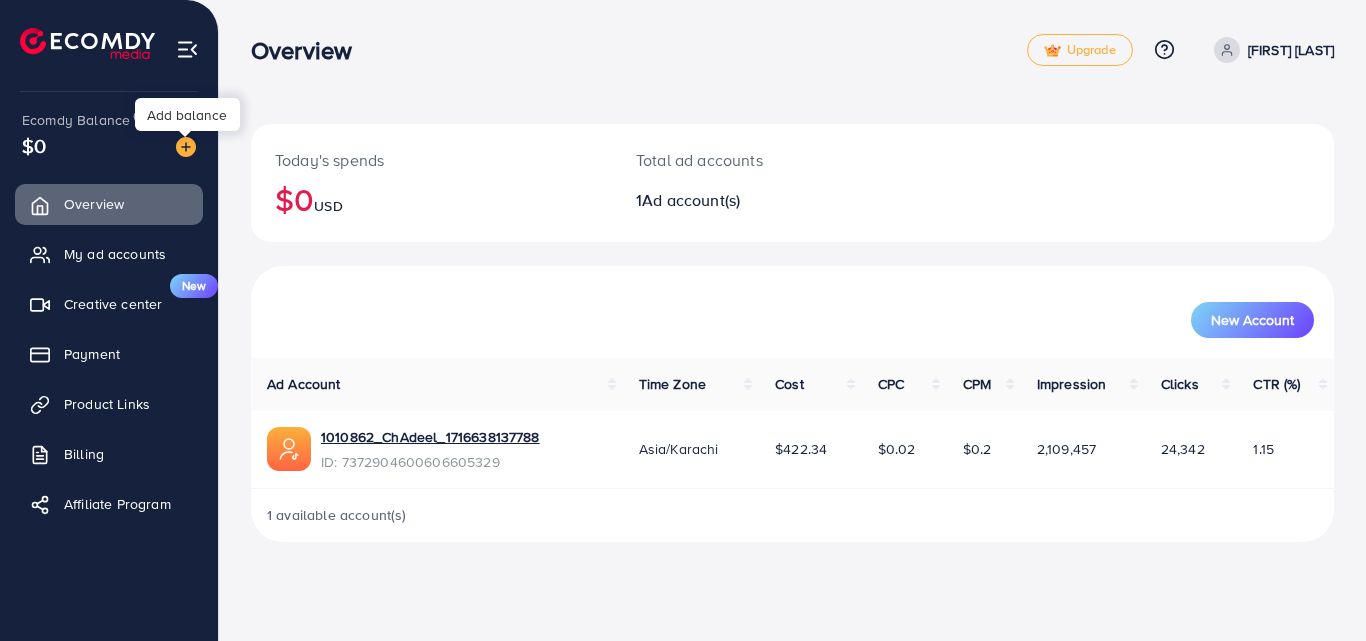 click at bounding box center (186, 147) 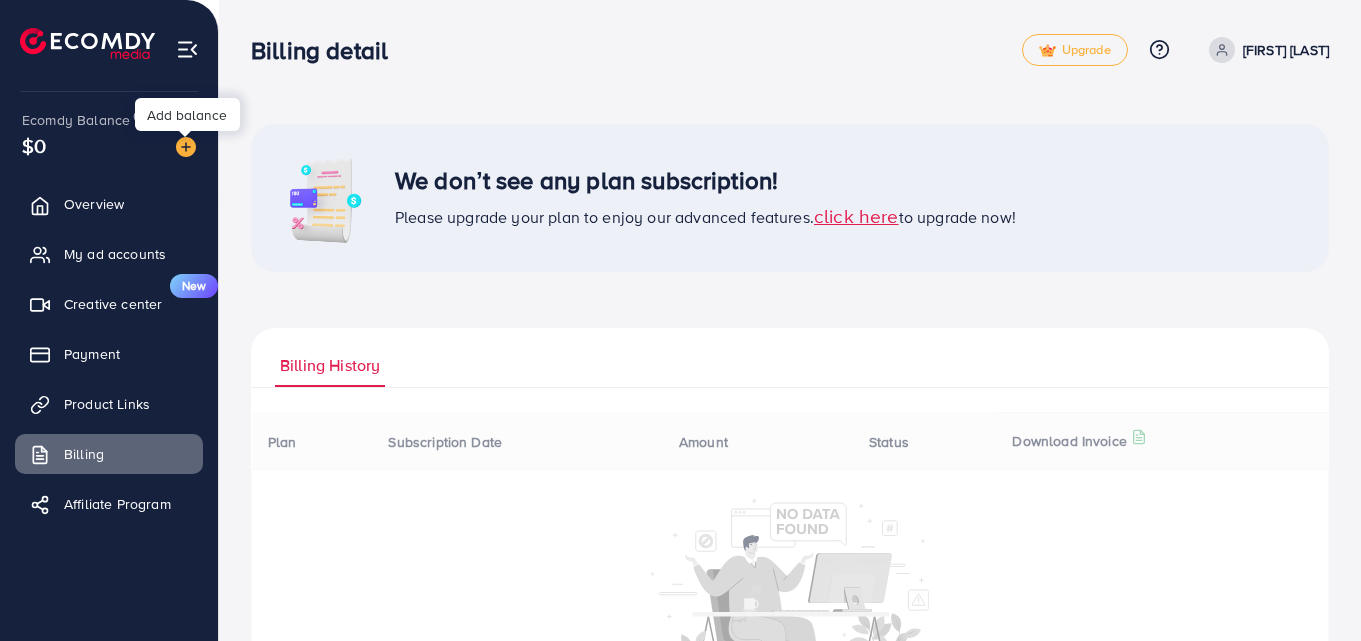click at bounding box center (186, 147) 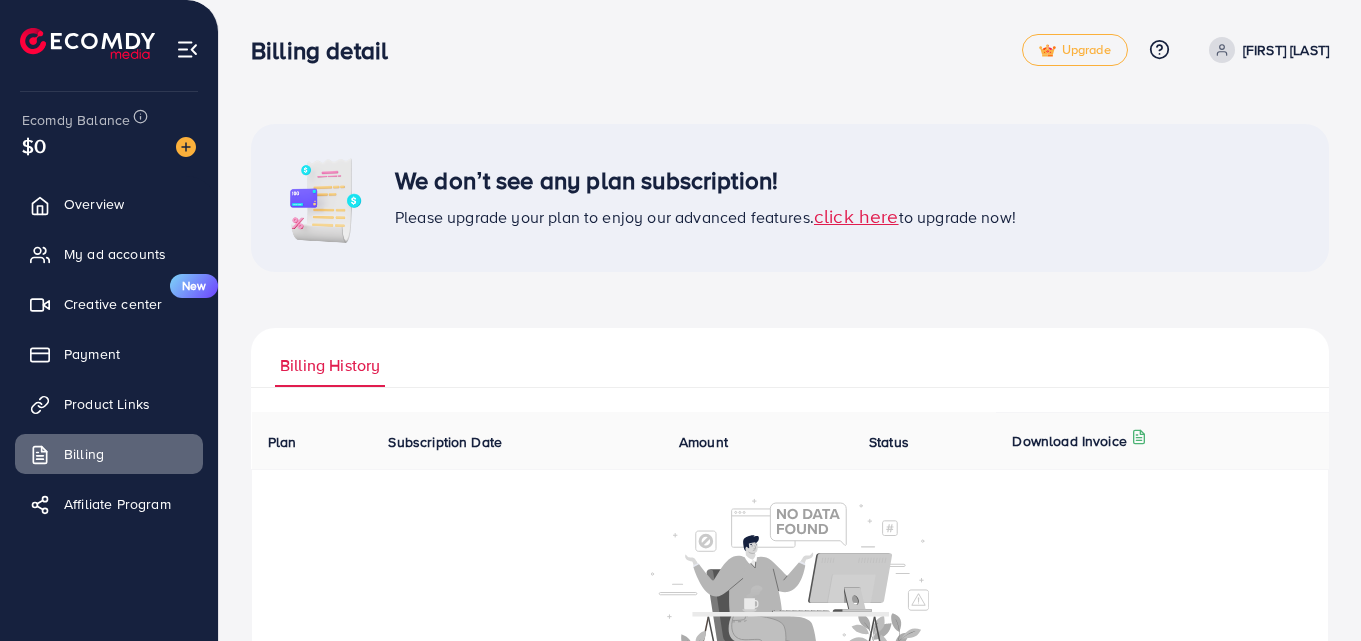 click on "click here" at bounding box center [856, 215] 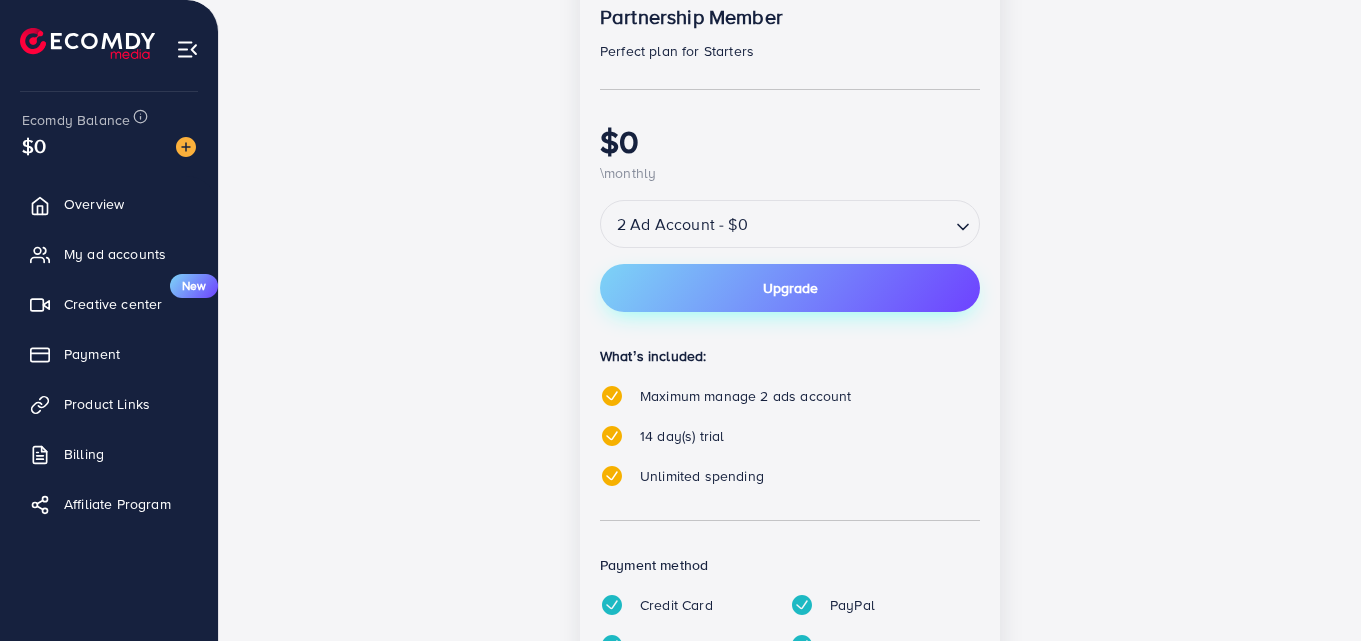scroll, scrollTop: 400, scrollLeft: 0, axis: vertical 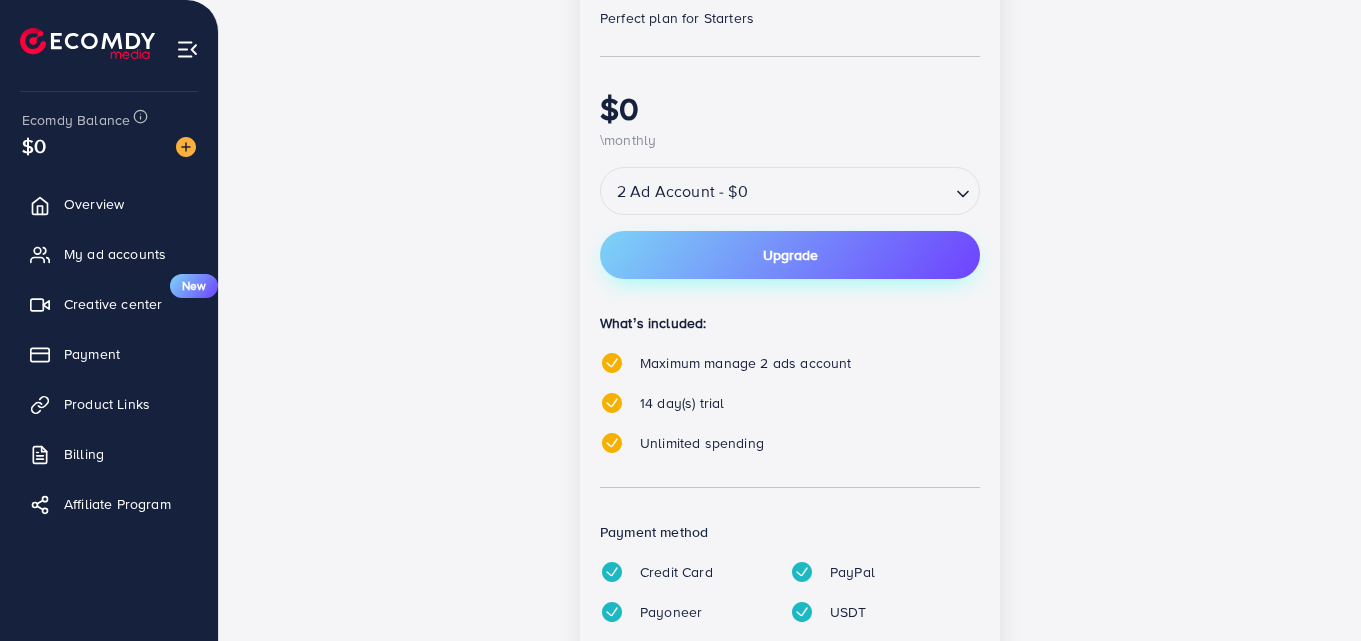 click on "Upgrade" at bounding box center [790, 255] 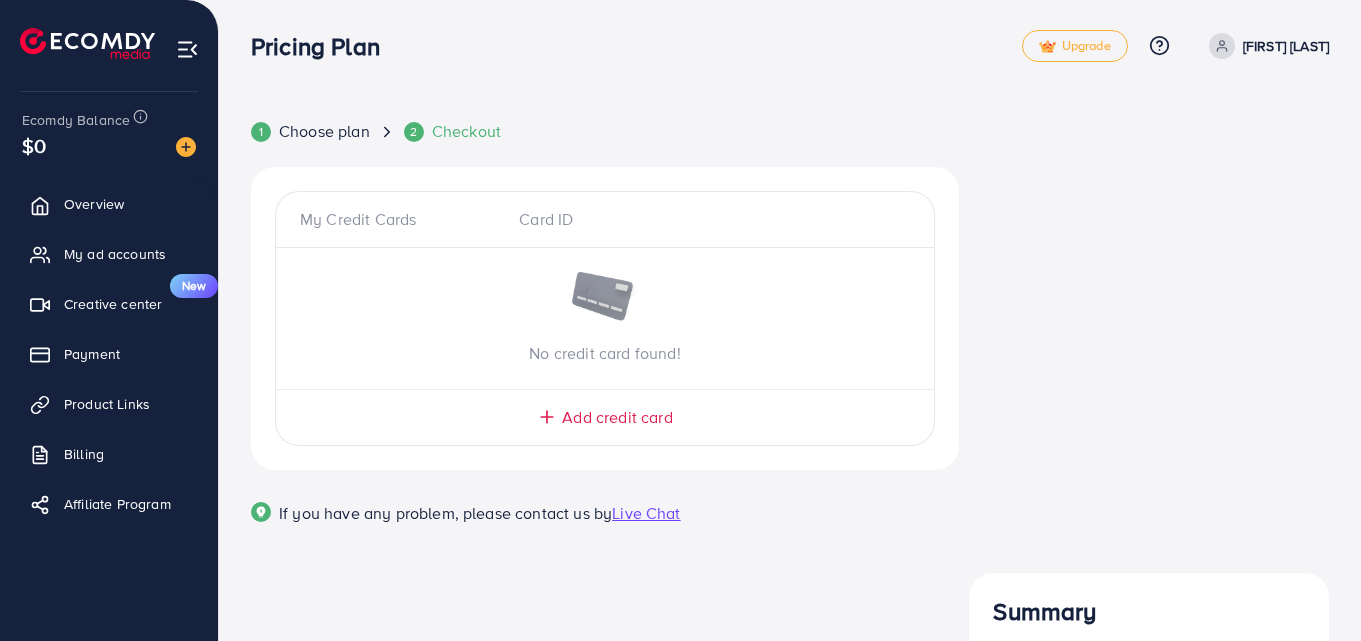 scroll, scrollTop: 0, scrollLeft: 0, axis: both 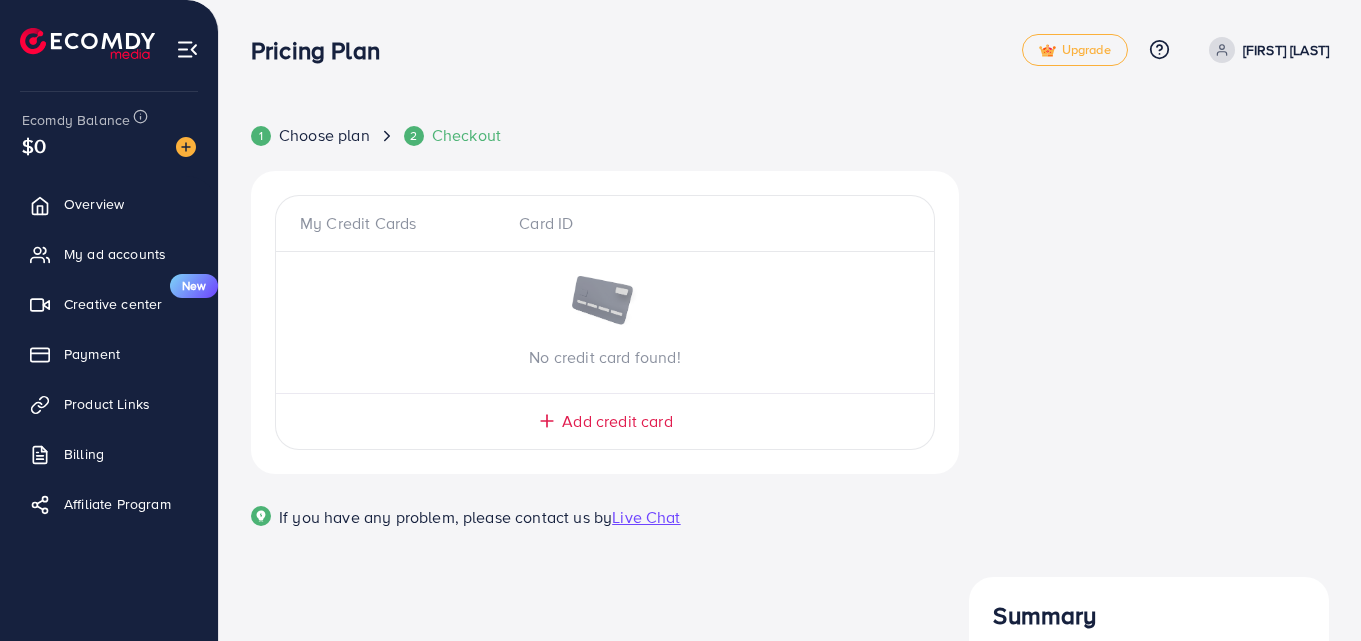 click on "$0" at bounding box center (109, 145) 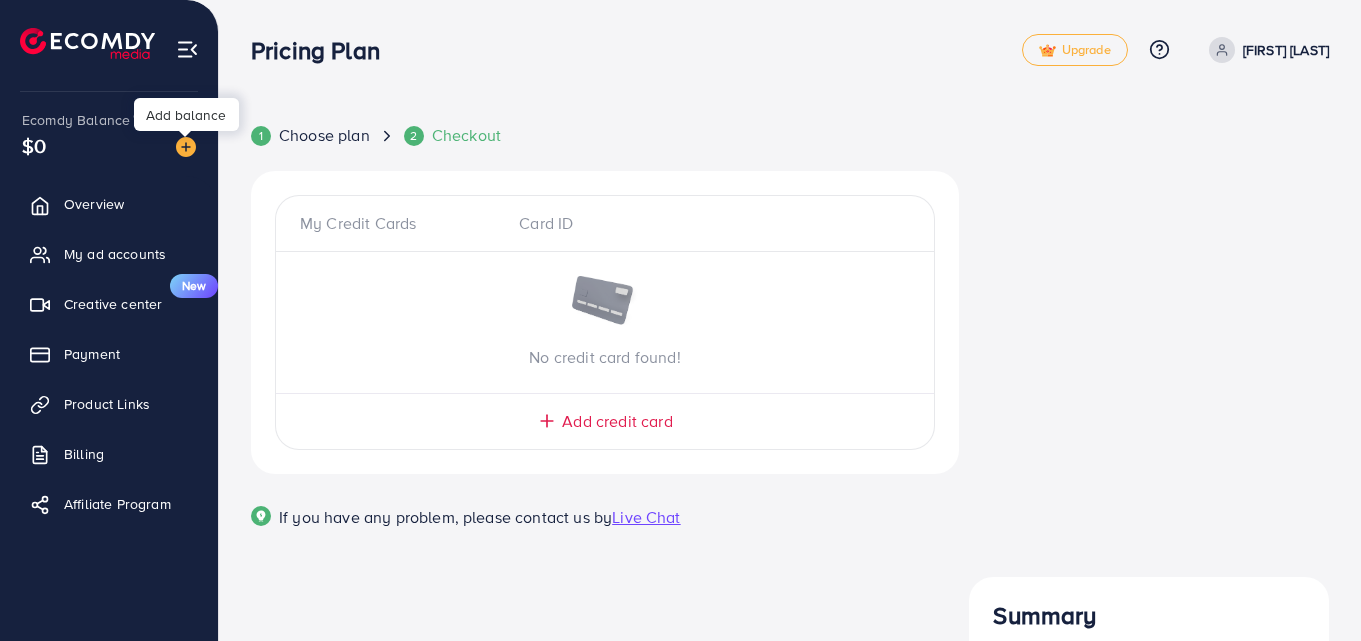 click at bounding box center (186, 147) 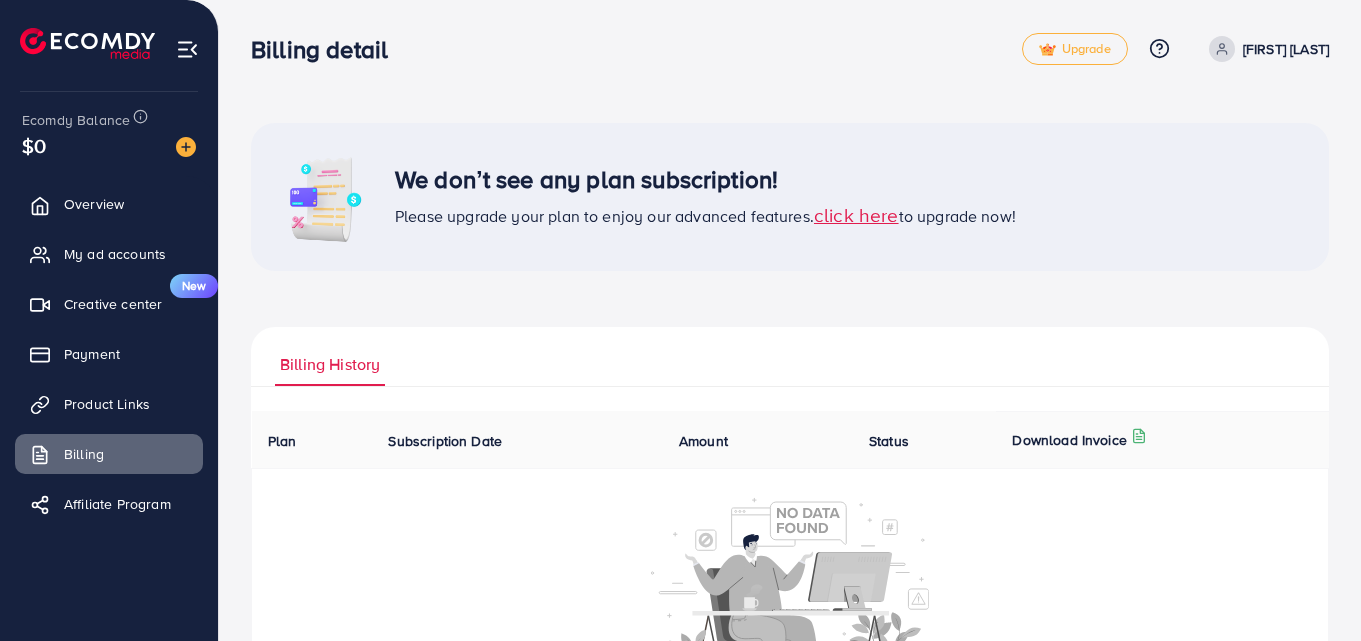 scroll, scrollTop: 0, scrollLeft: 0, axis: both 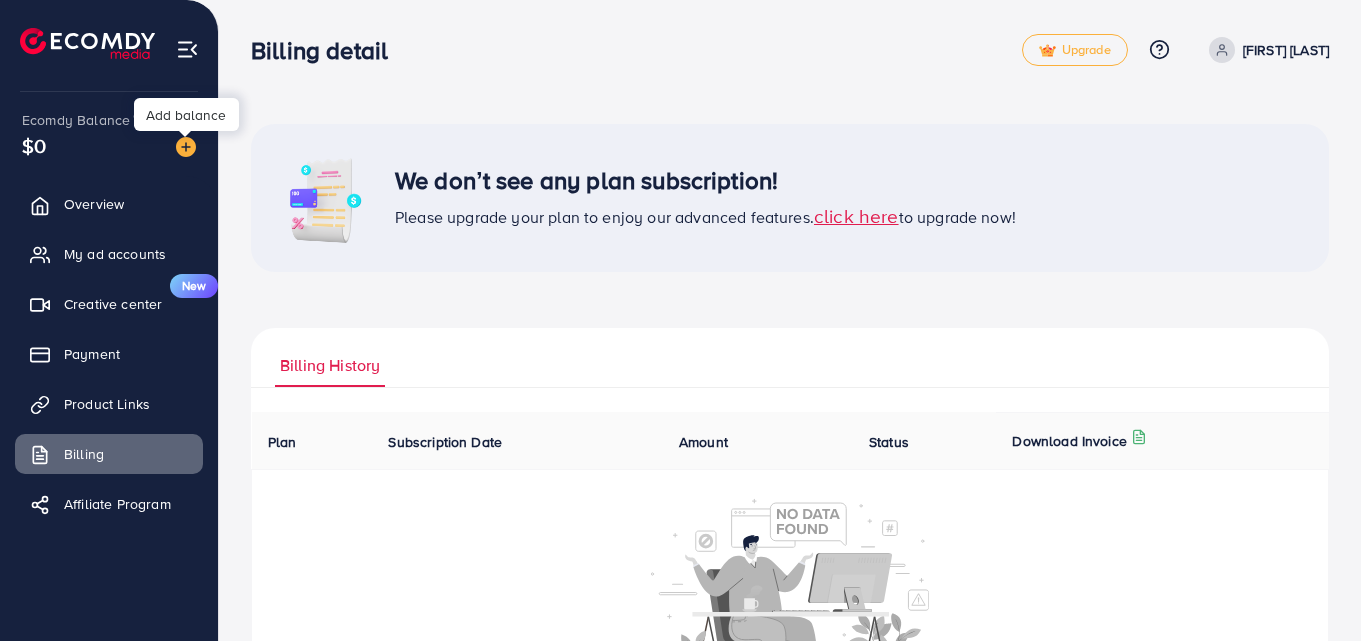 click at bounding box center (186, 147) 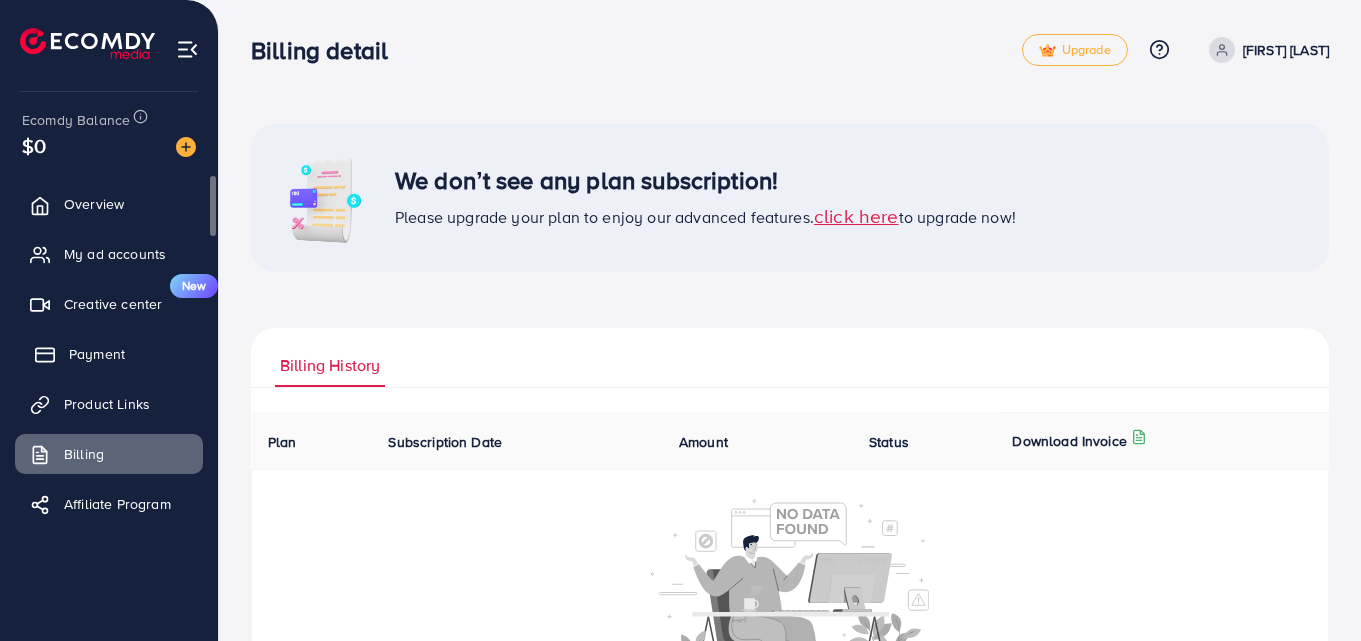 click on "Overview My ad accounts Creative center  New  Payment Product Links Billing Affiliate Program" at bounding box center (109, 360) 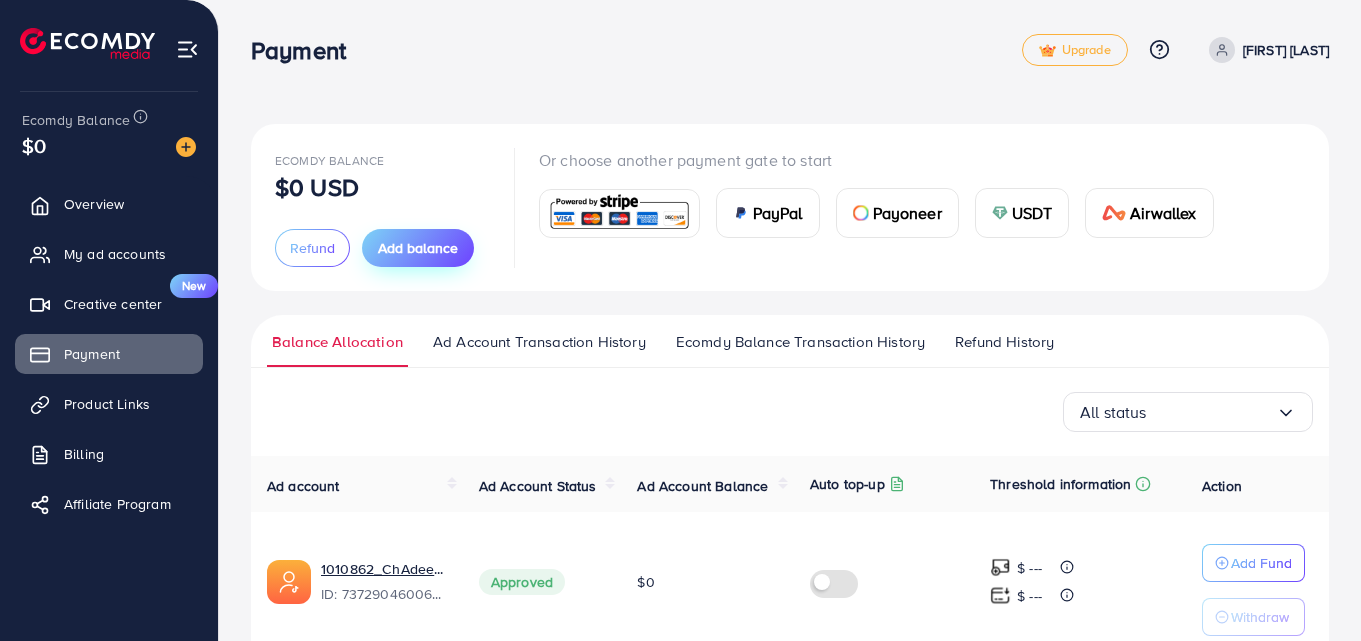 click on "Add balance" at bounding box center [418, 248] 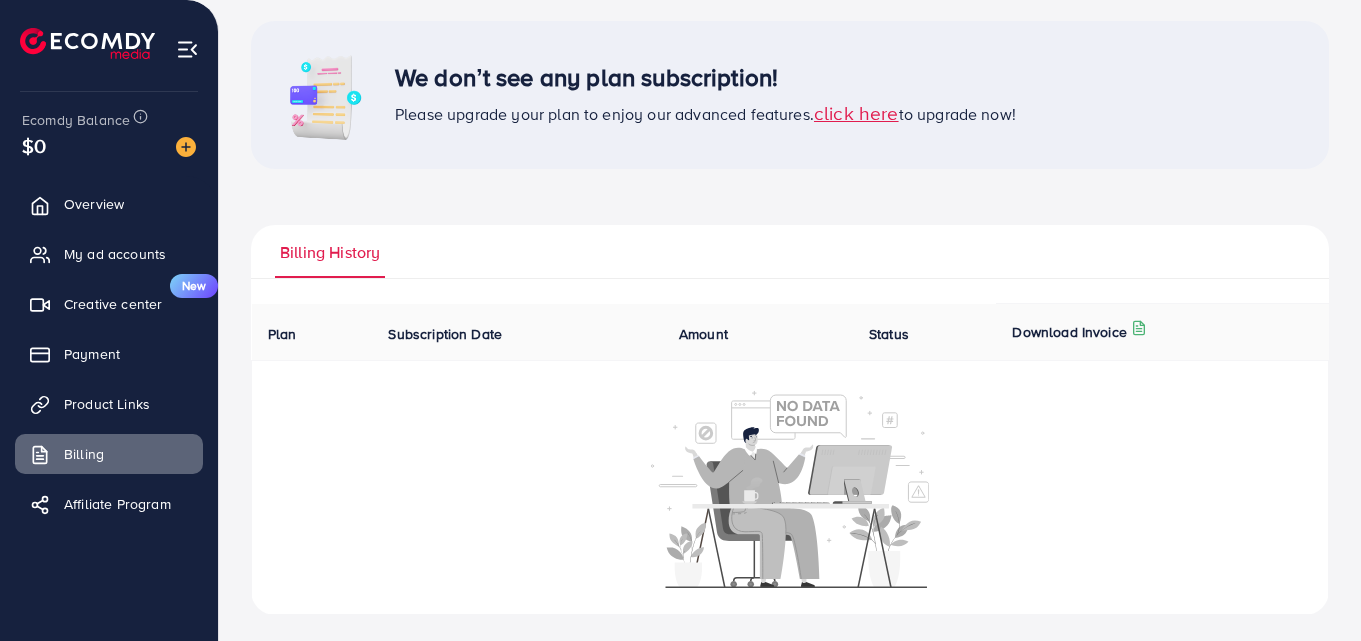 scroll, scrollTop: 109, scrollLeft: 0, axis: vertical 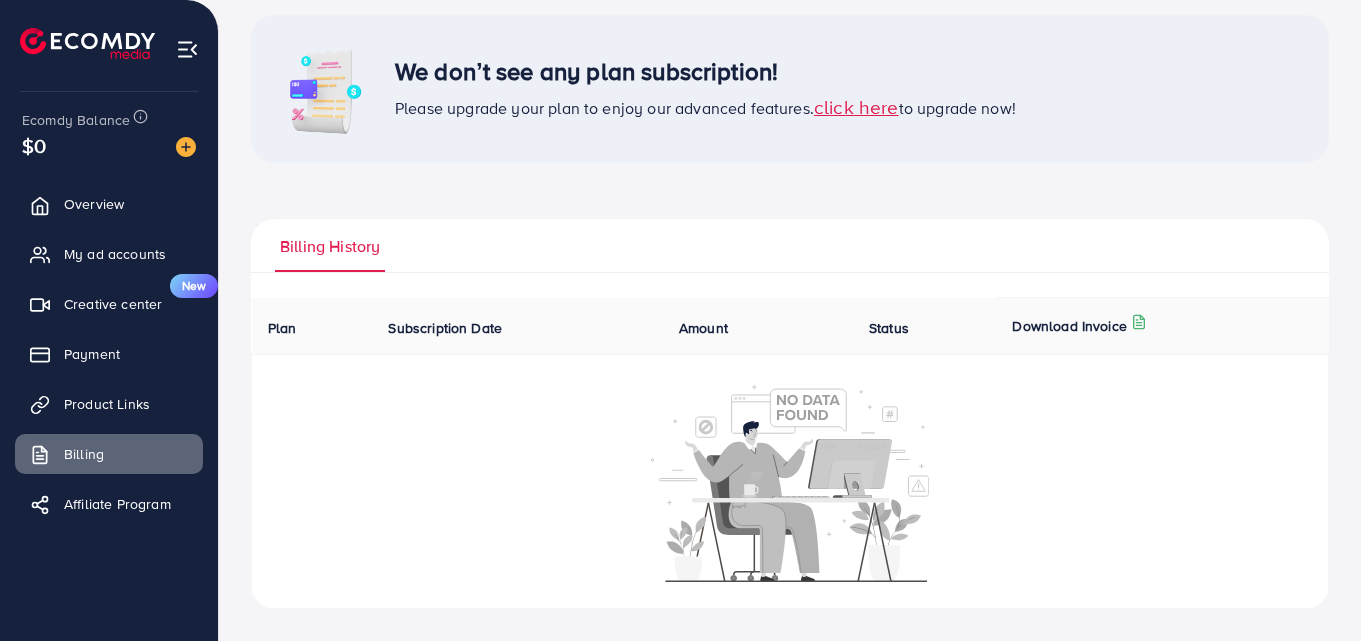 click on "Download Invoice" at bounding box center [1069, 326] 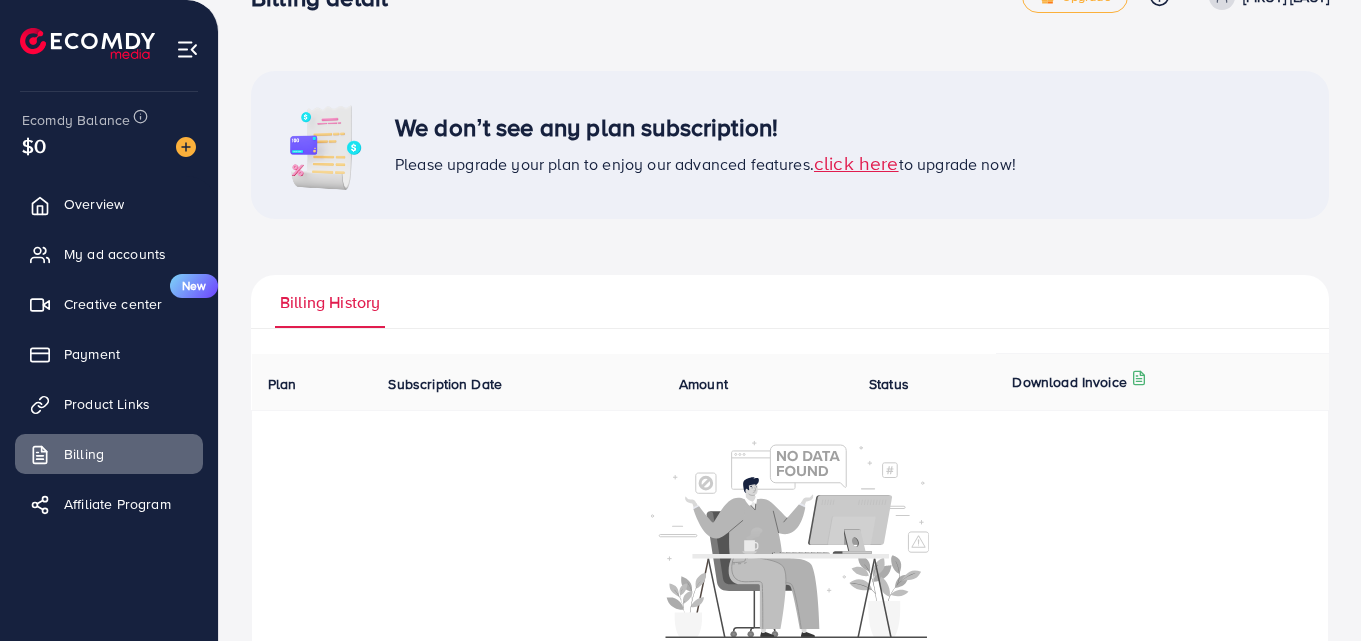 scroll, scrollTop: 0, scrollLeft: 0, axis: both 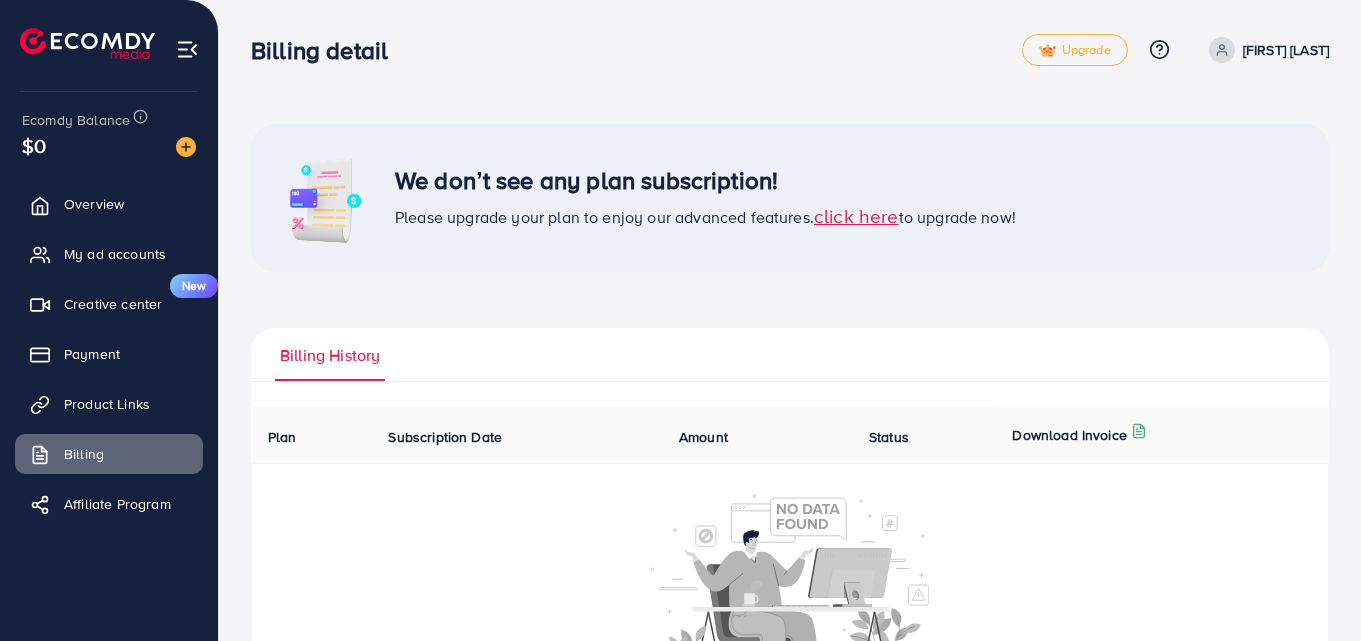 click on "click here" at bounding box center [856, 215] 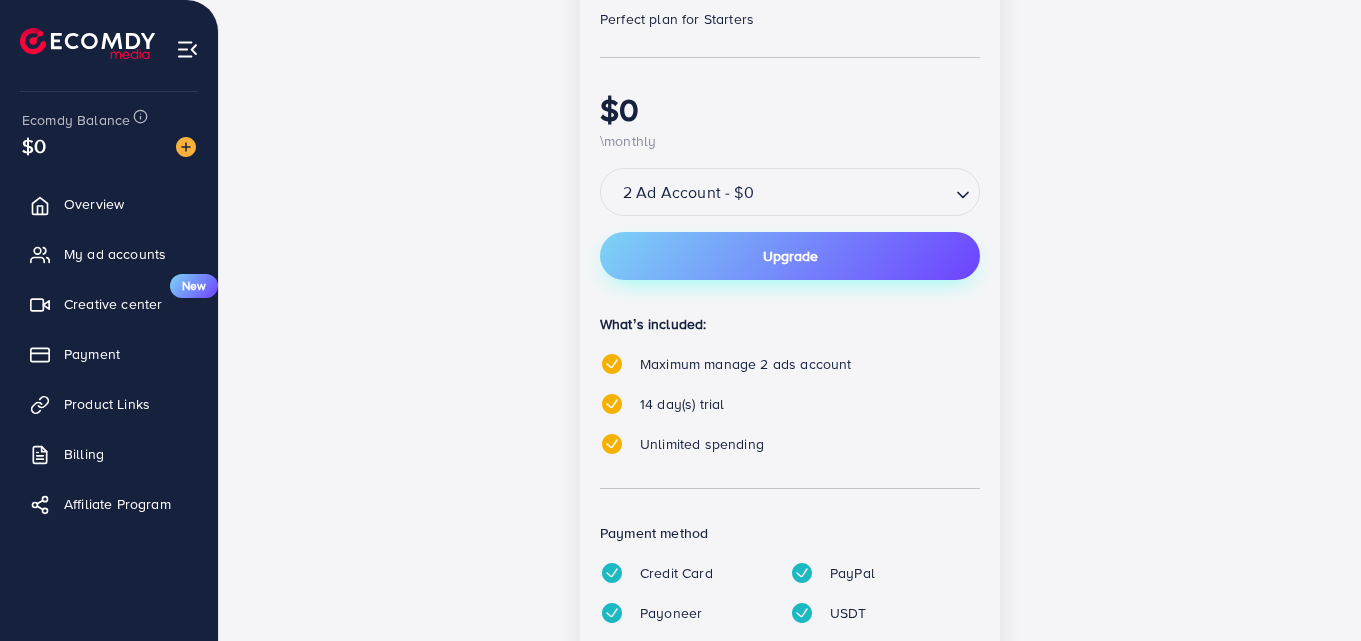 scroll, scrollTop: 400, scrollLeft: 0, axis: vertical 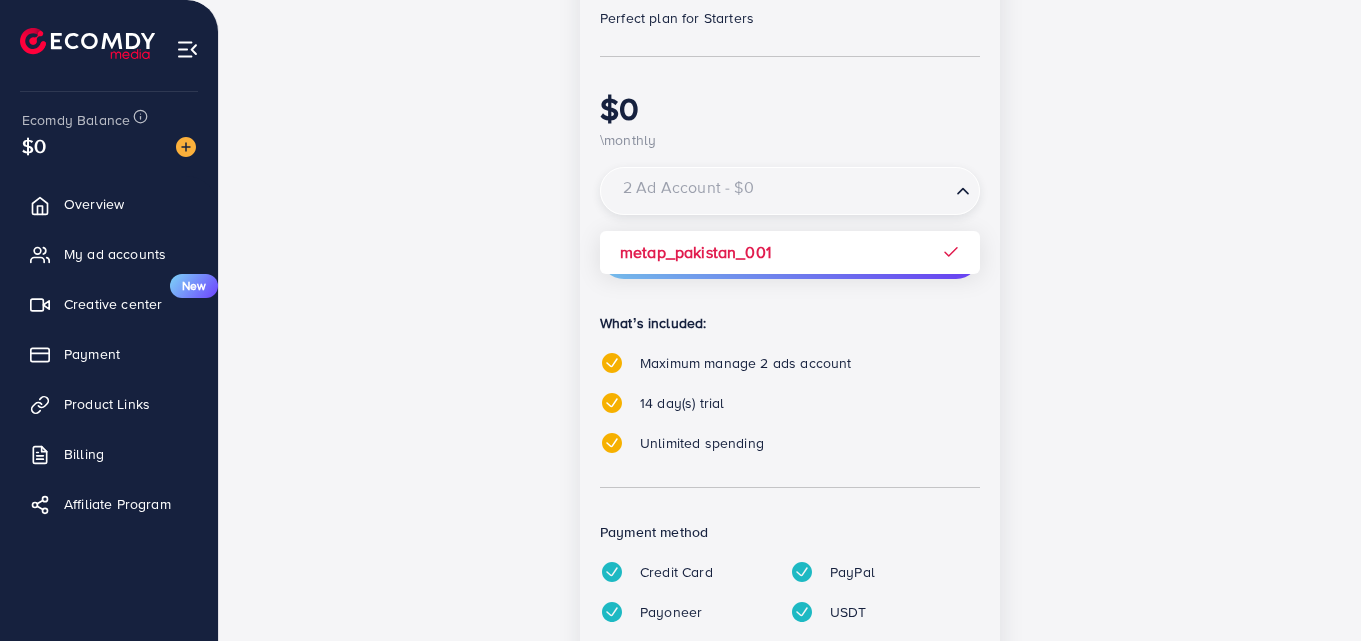 click on "popular   Partnership Member   Perfect plan for Starters   $0   \monthly
2 Ad Account - $0
Loading...        Upgrade   What’s included:   Maximum manage 2 ads account   14 day(s) trial   Unlimited spending   Payment method   Credit Card   PayPal   Payoneer   USDT   Airwallex" at bounding box center [790, 298] 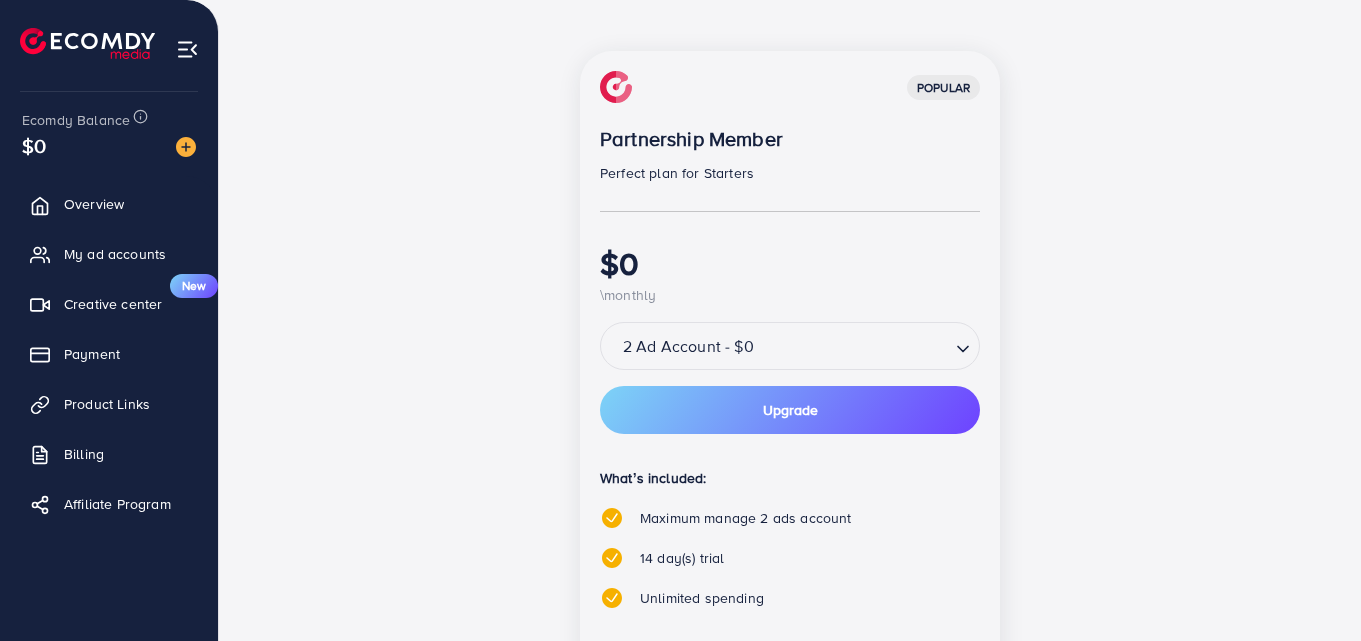 scroll, scrollTop: 415, scrollLeft: 0, axis: vertical 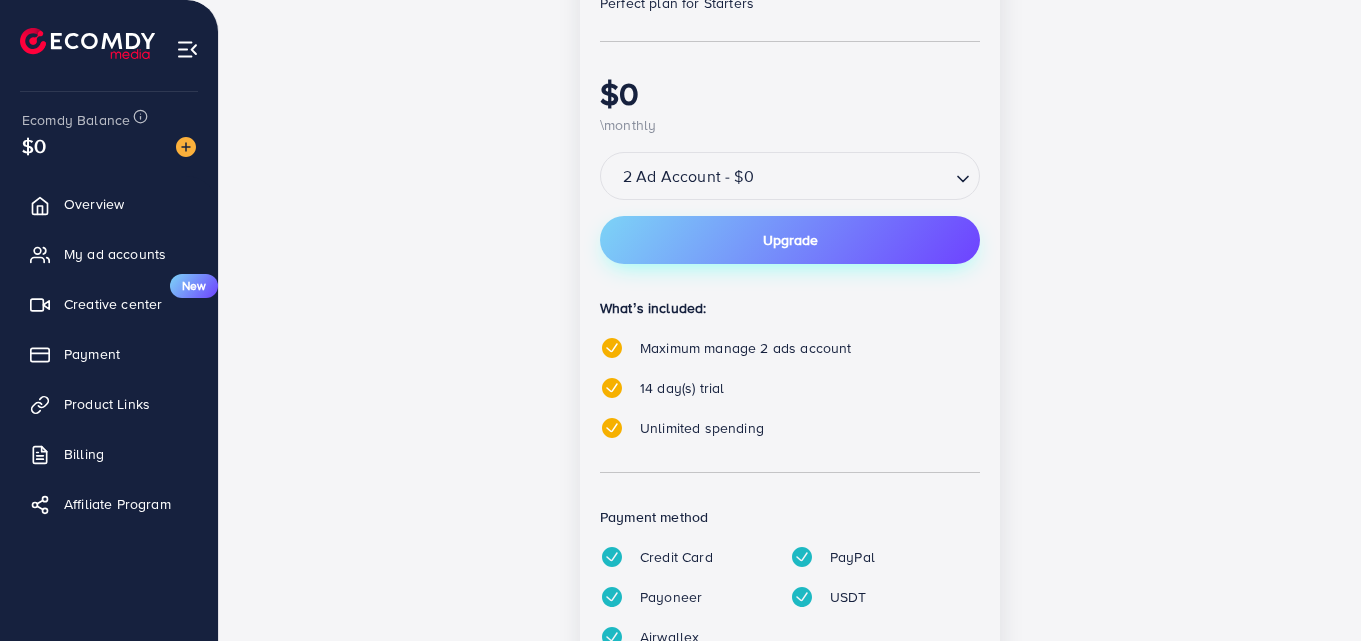 click on "Upgrade" at bounding box center (790, 240) 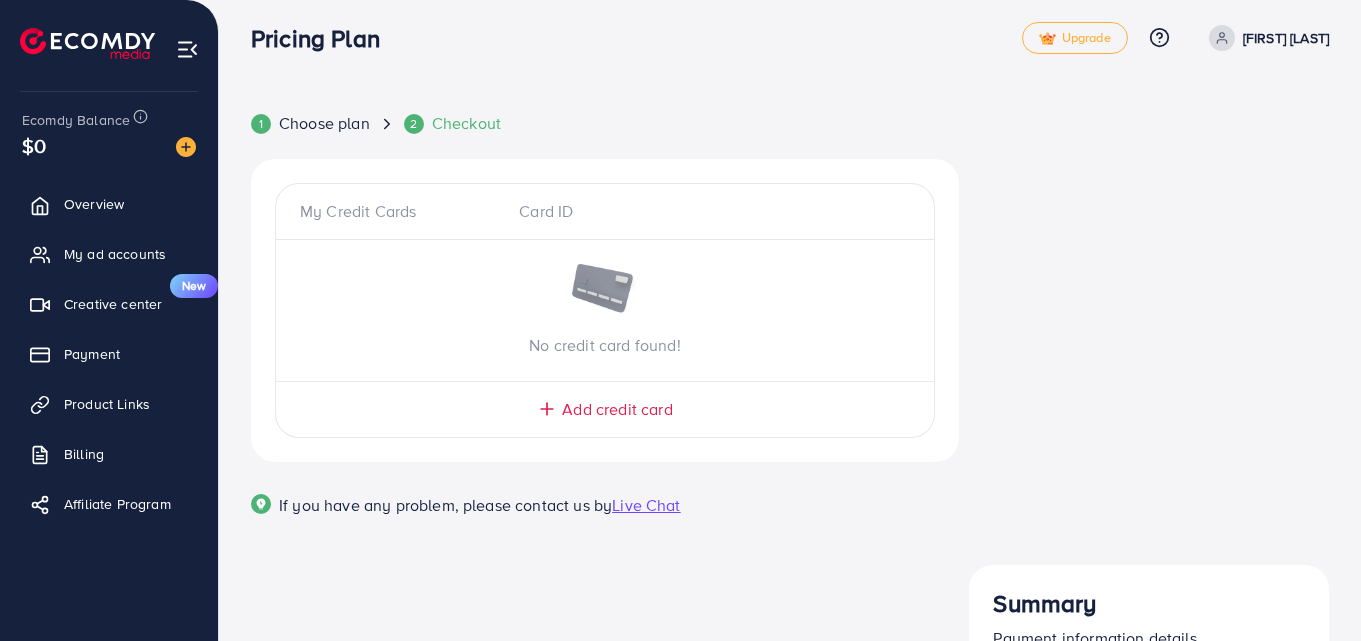 scroll, scrollTop: 16, scrollLeft: 0, axis: vertical 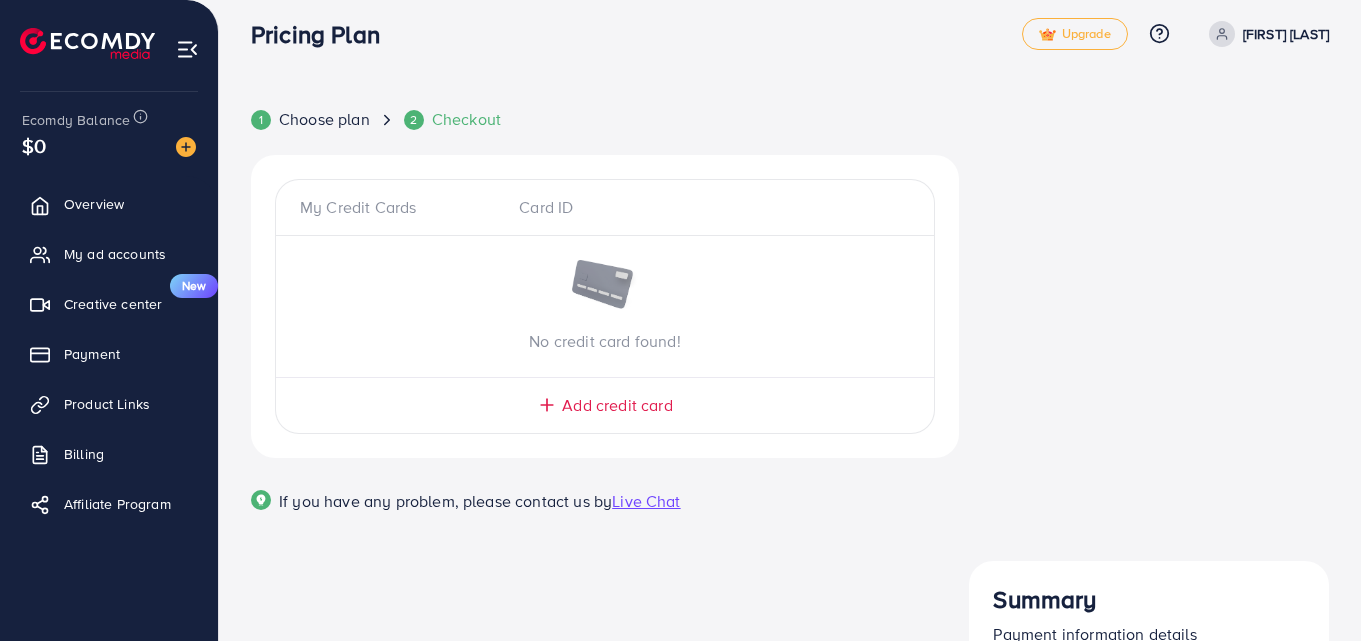 click on "Add credit card" at bounding box center (617, 405) 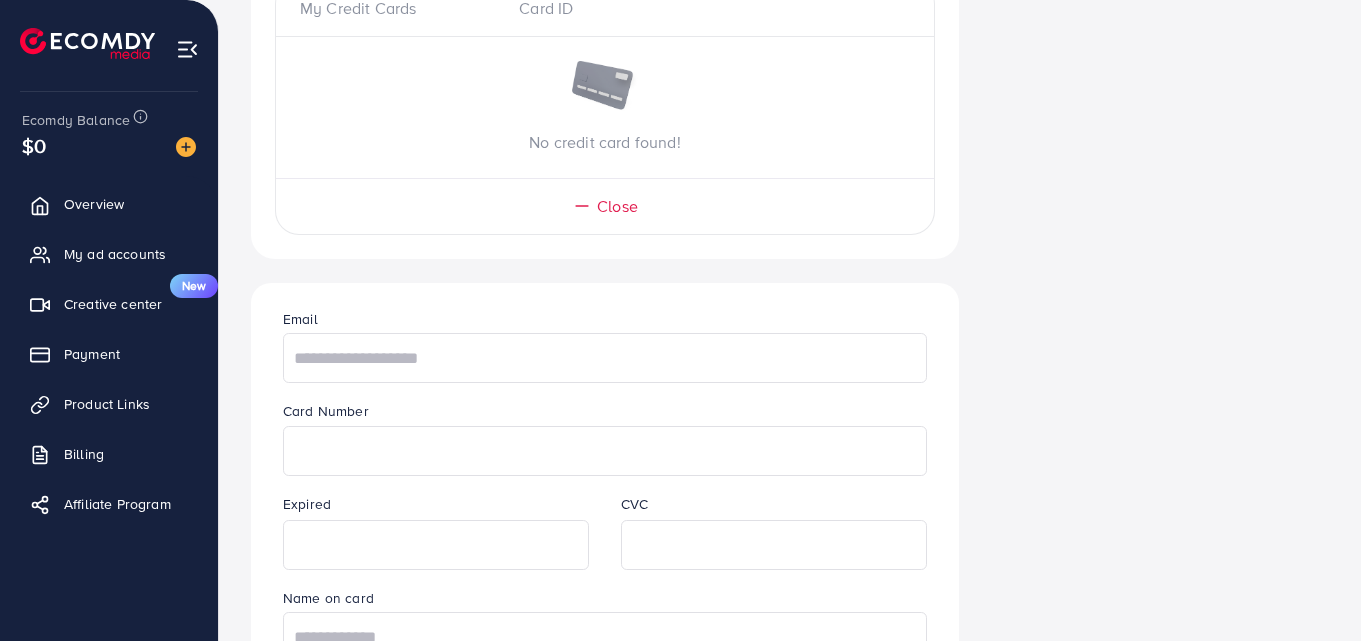 scroll, scrollTop: 216, scrollLeft: 0, axis: vertical 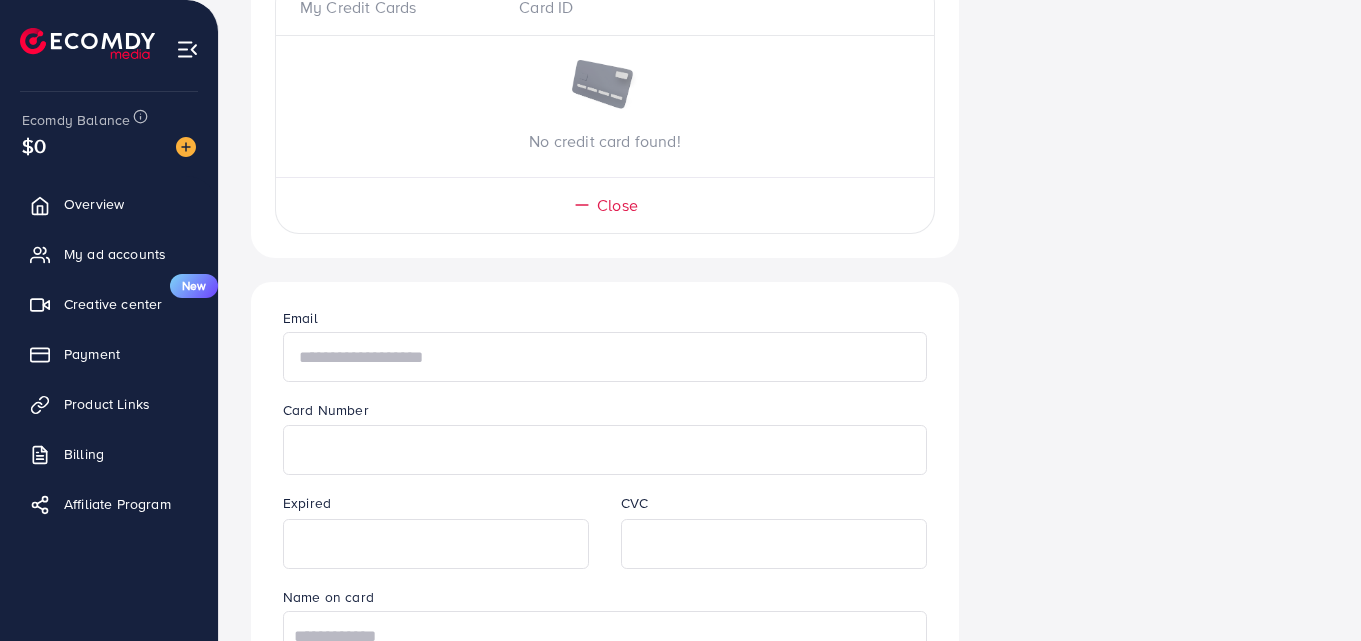 click at bounding box center (605, 357) 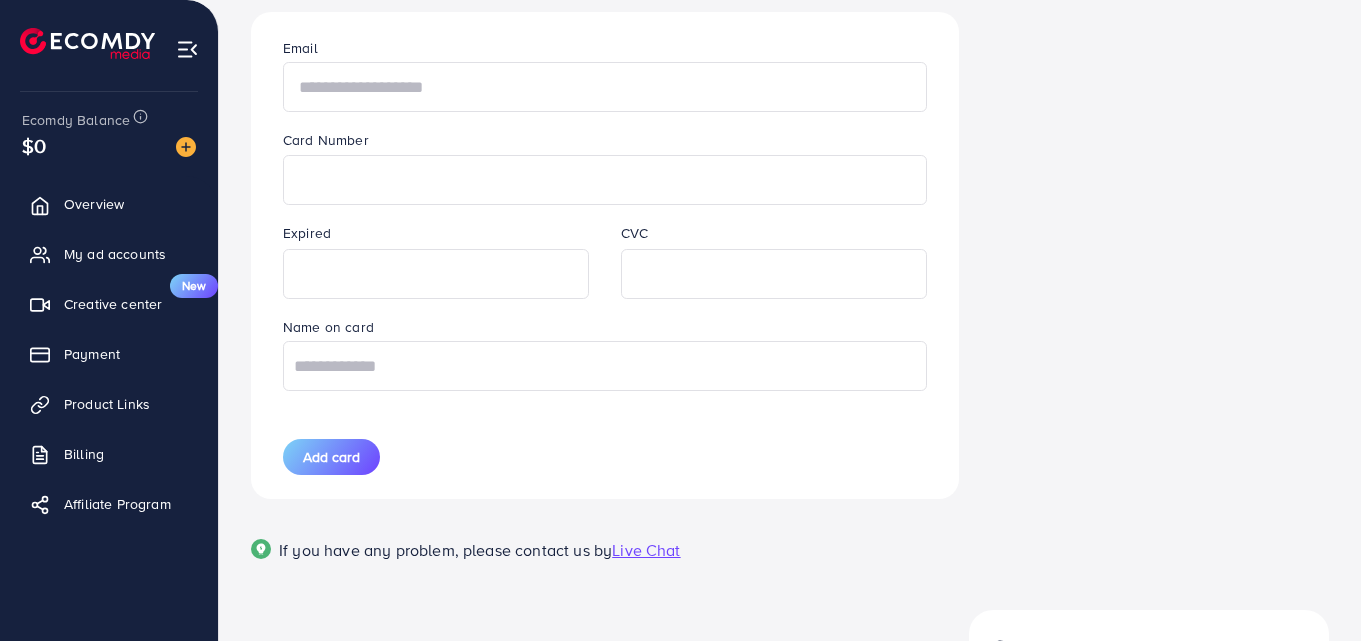 scroll, scrollTop: 487, scrollLeft: 0, axis: vertical 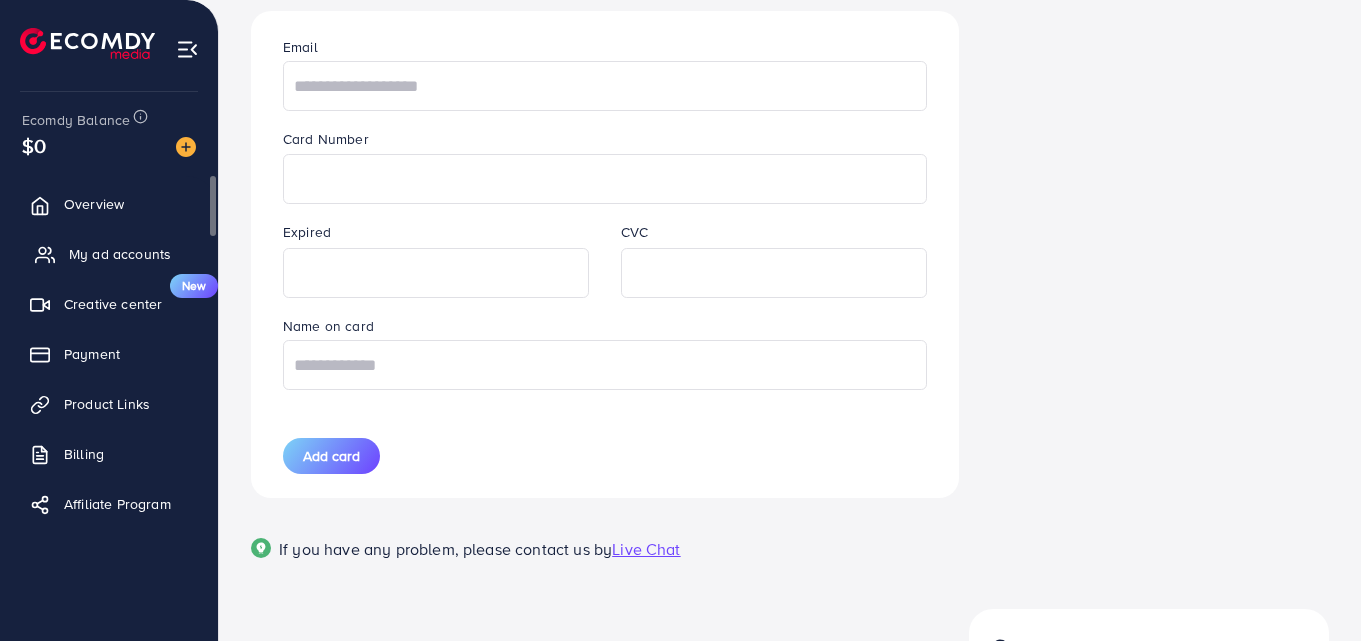 click on "My ad accounts" at bounding box center (120, 254) 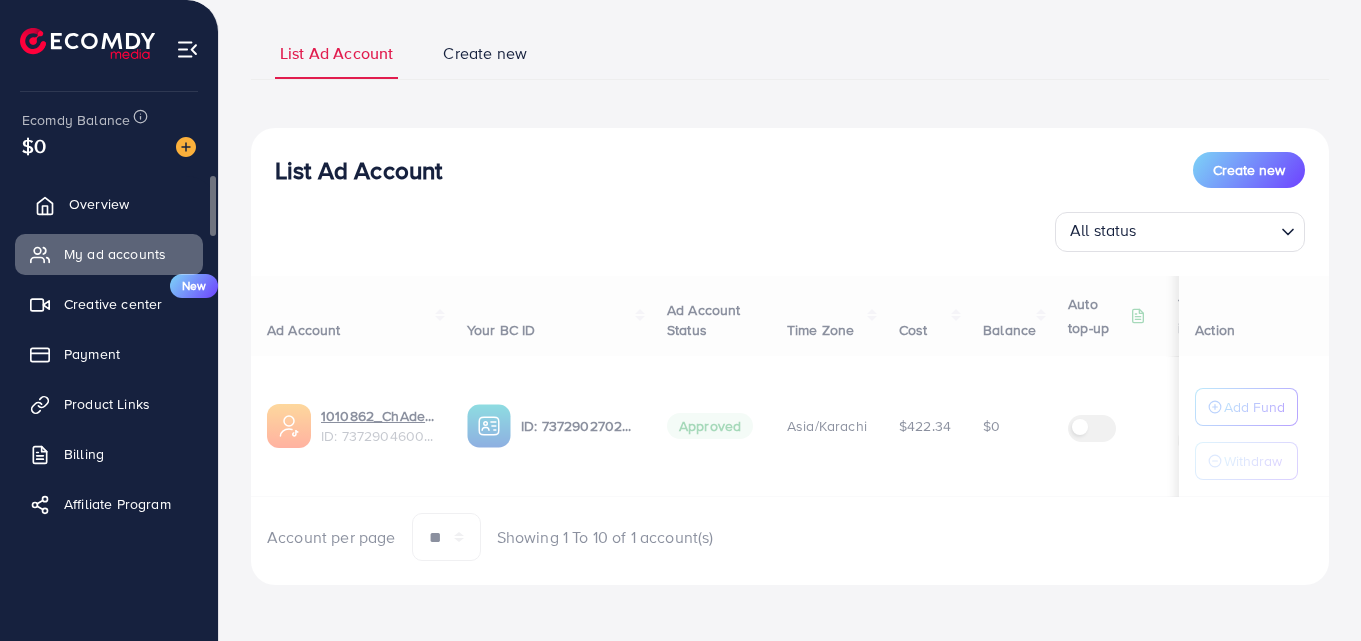 scroll, scrollTop: 0, scrollLeft: 0, axis: both 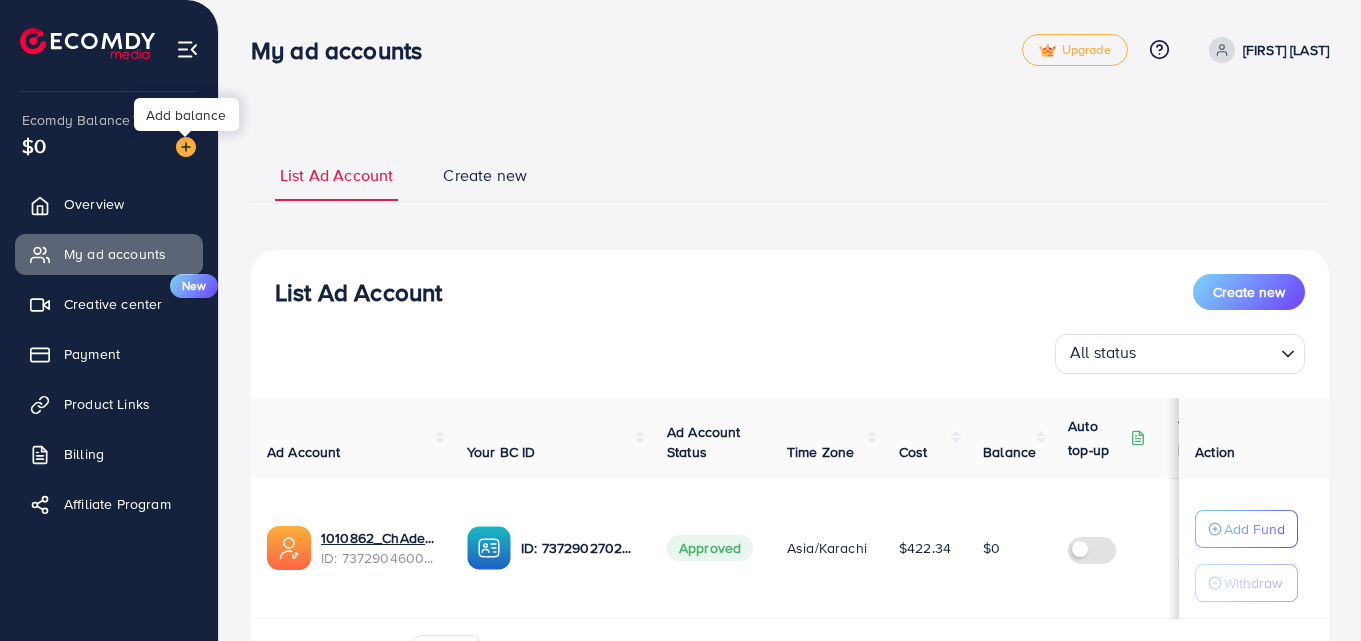 click at bounding box center [186, 147] 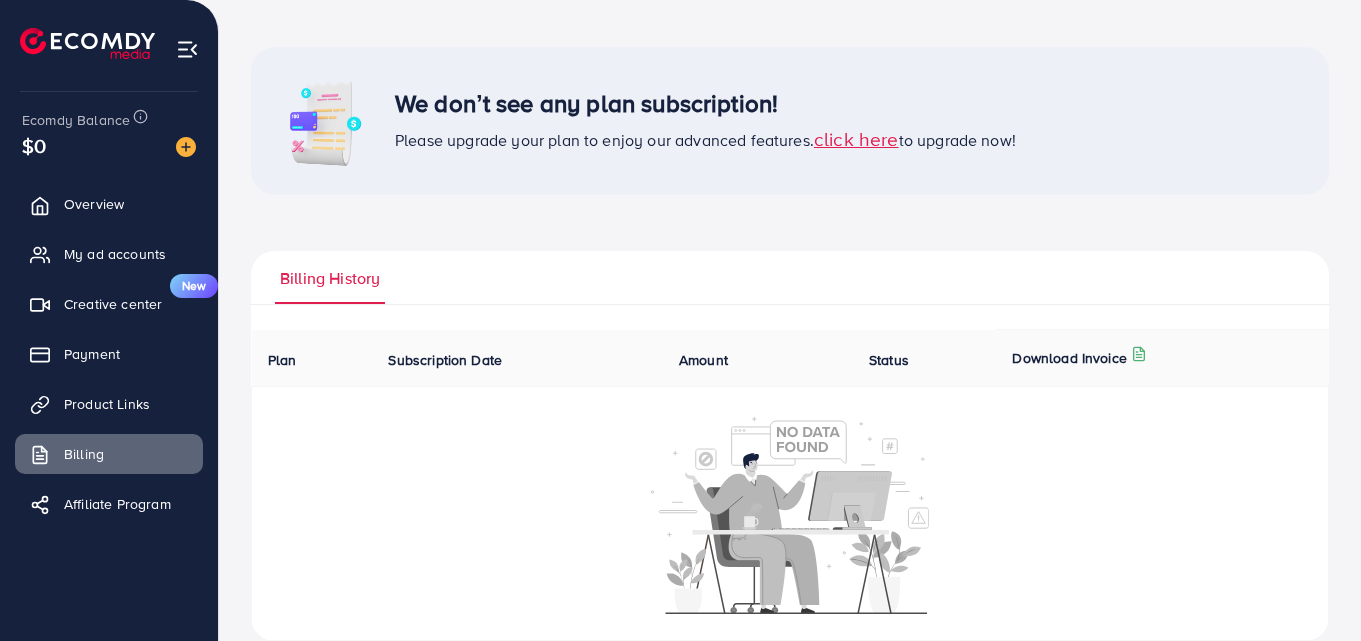 scroll, scrollTop: 109, scrollLeft: 0, axis: vertical 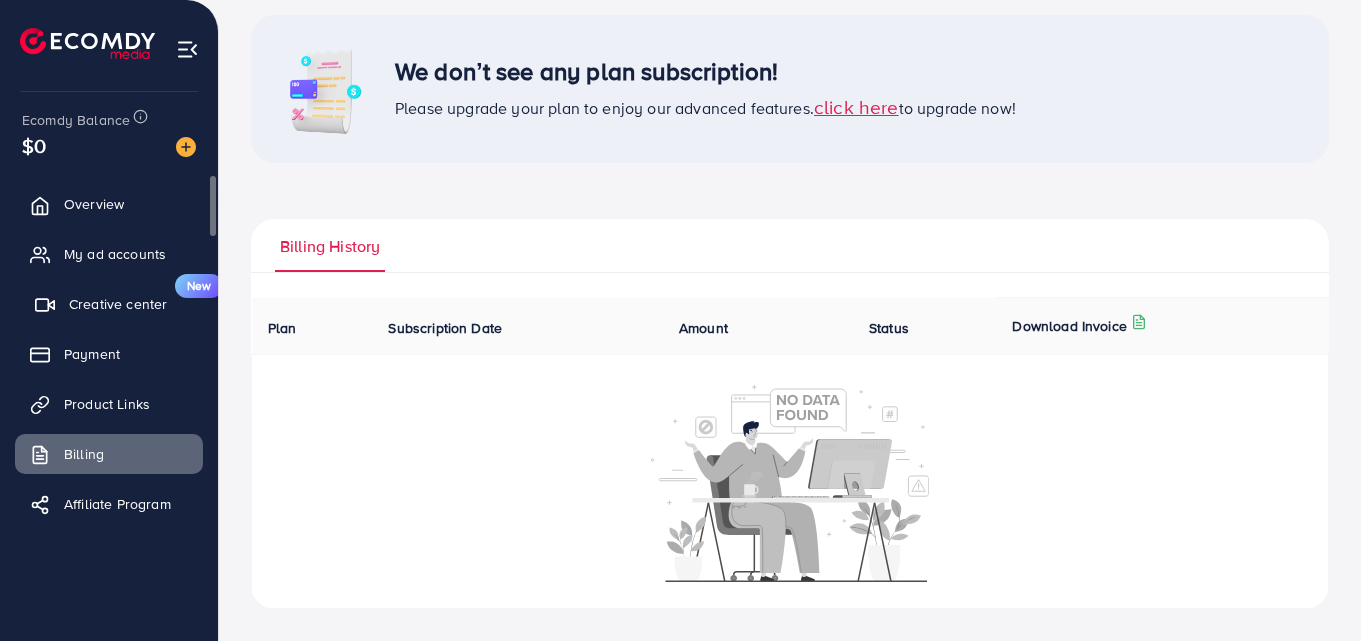 click on "Creative center" at bounding box center (118, 304) 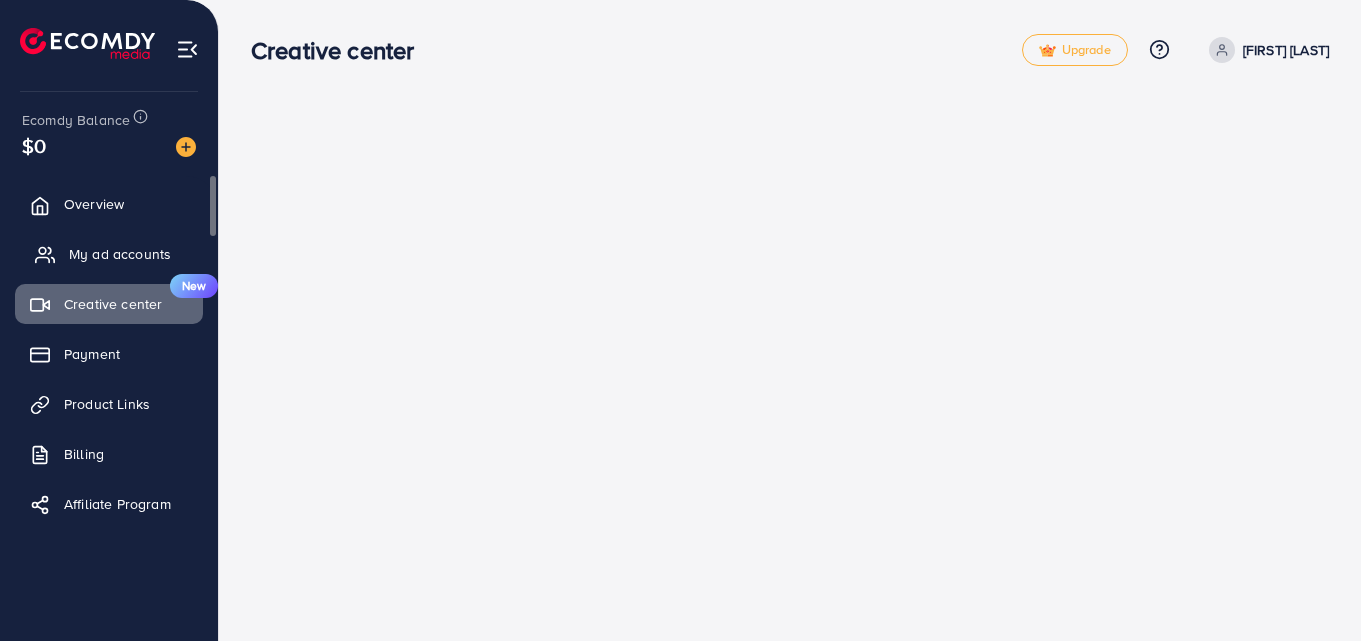 scroll, scrollTop: 0, scrollLeft: 0, axis: both 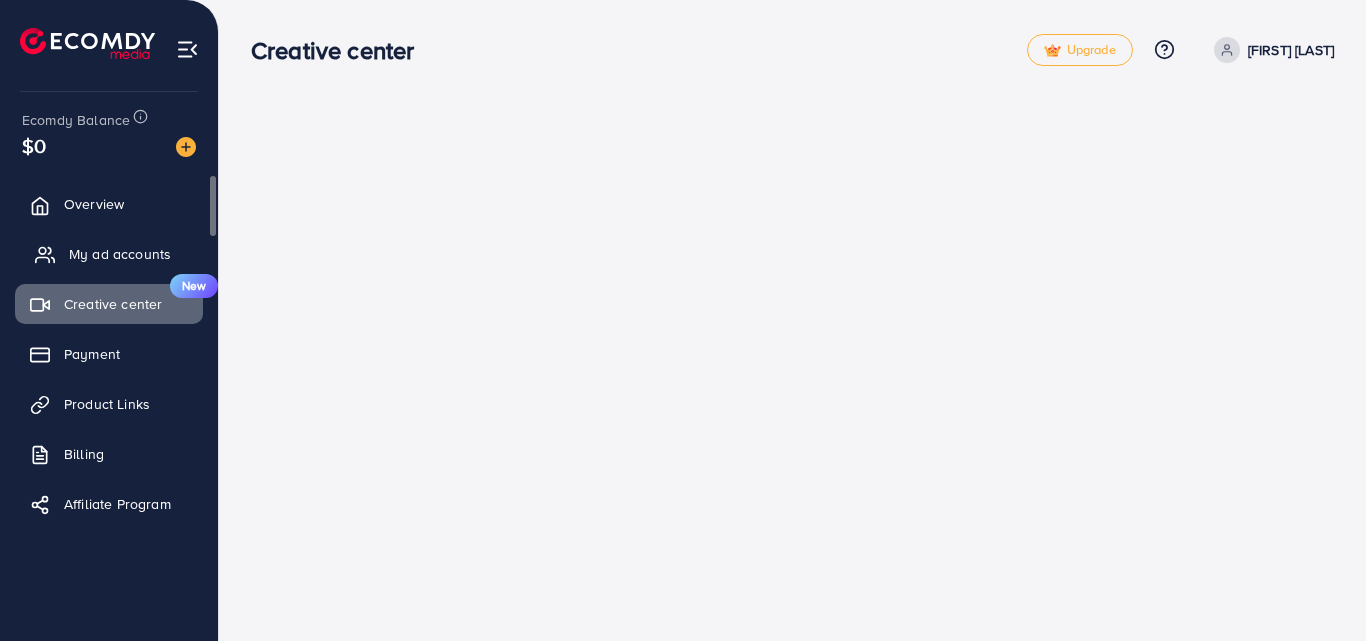 click on "My ad accounts" at bounding box center (120, 254) 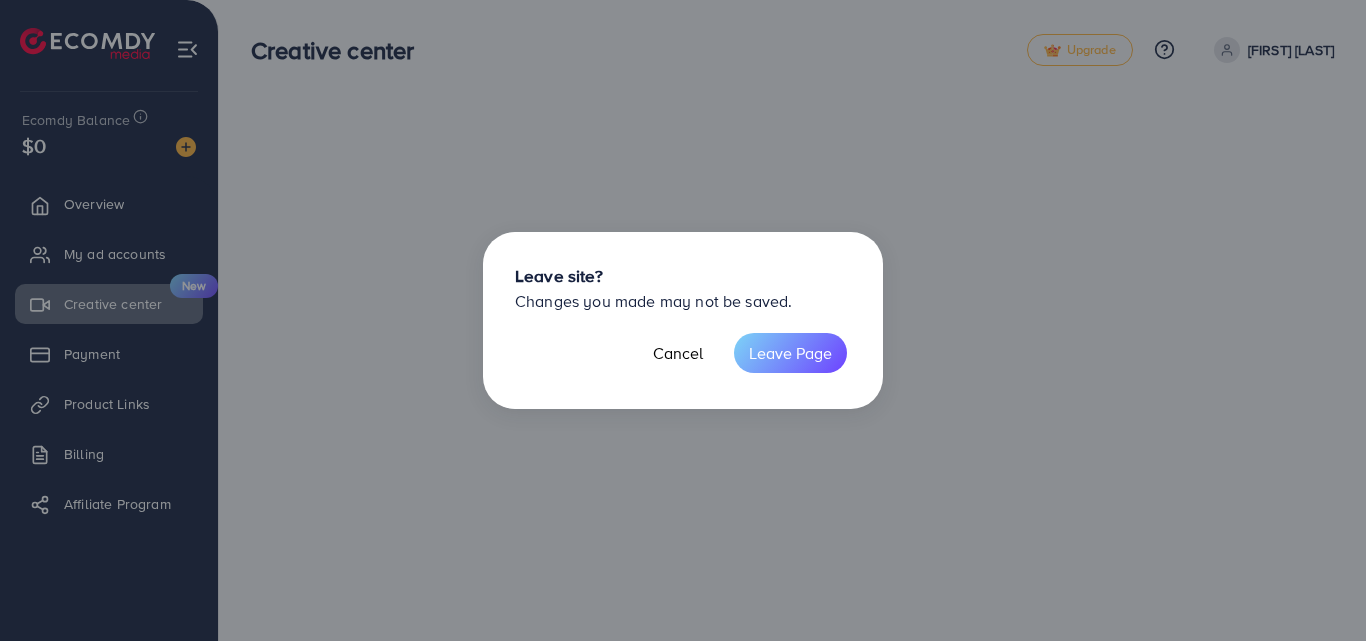 click on "Leave site? Changes you made may not be saved. Cancel Leave Page" at bounding box center (683, 320) 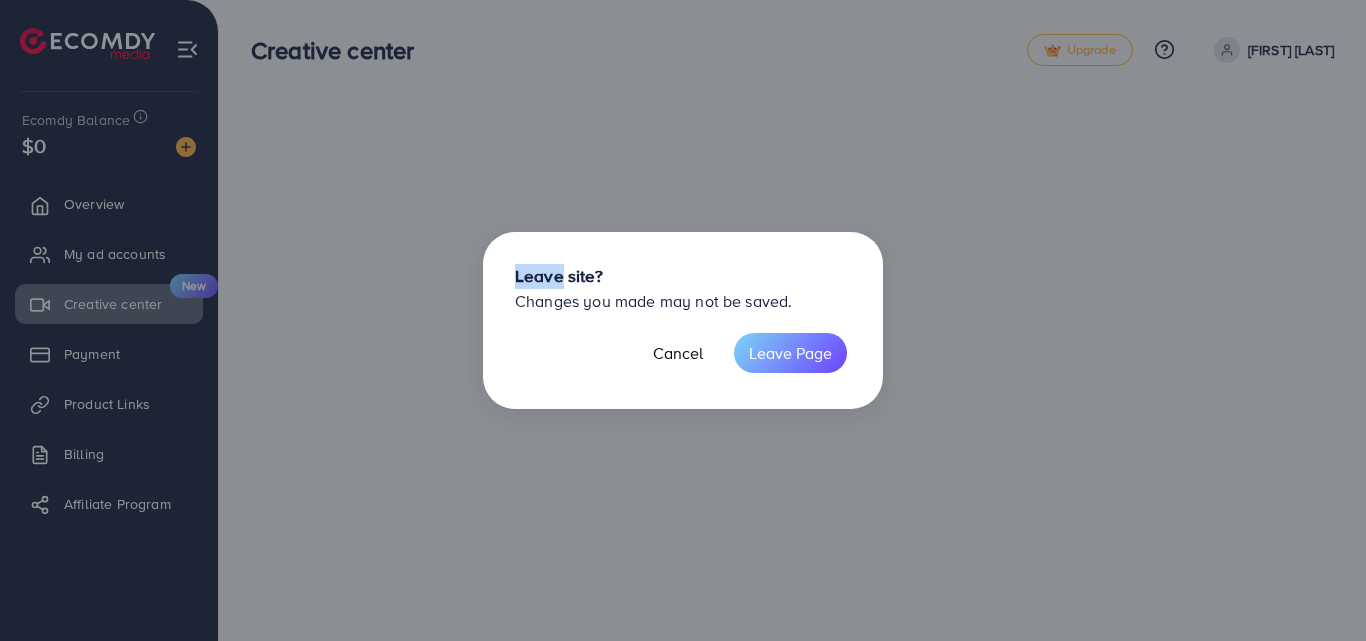 click on "Leave site? Changes you made may not be saved. Cancel Leave Page" at bounding box center (683, 320) 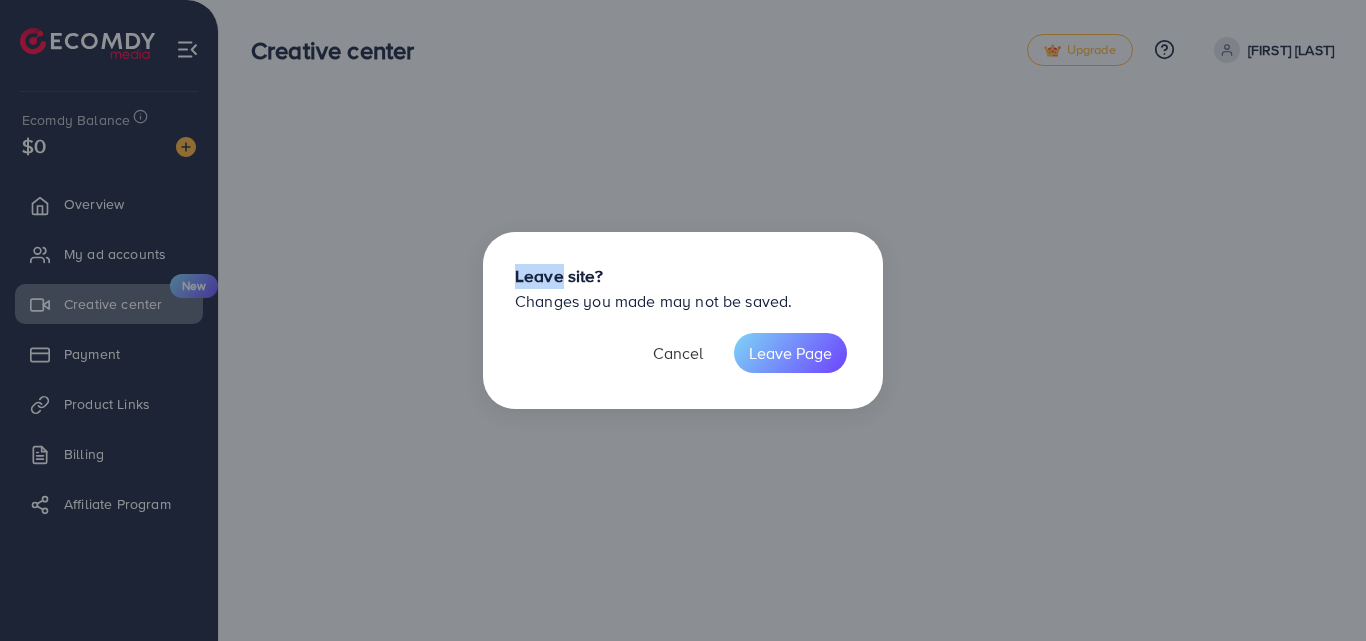 click on "Cancel" at bounding box center (678, 353) 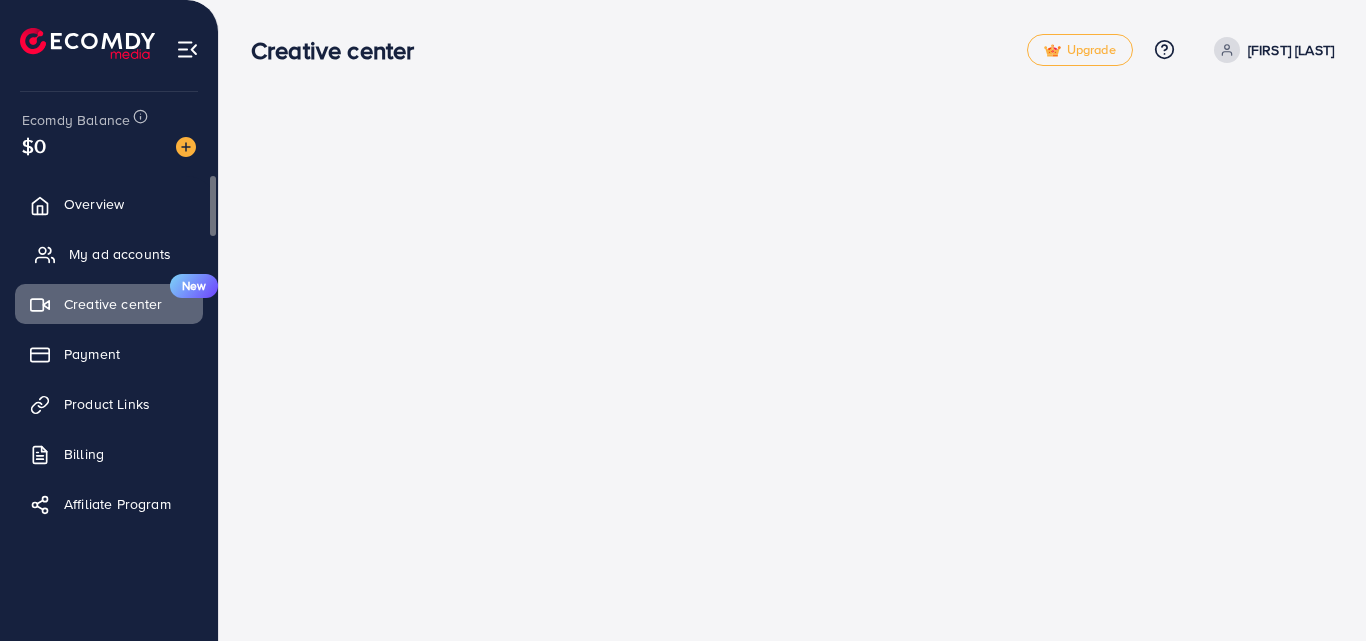 click on "My ad accounts" at bounding box center (120, 254) 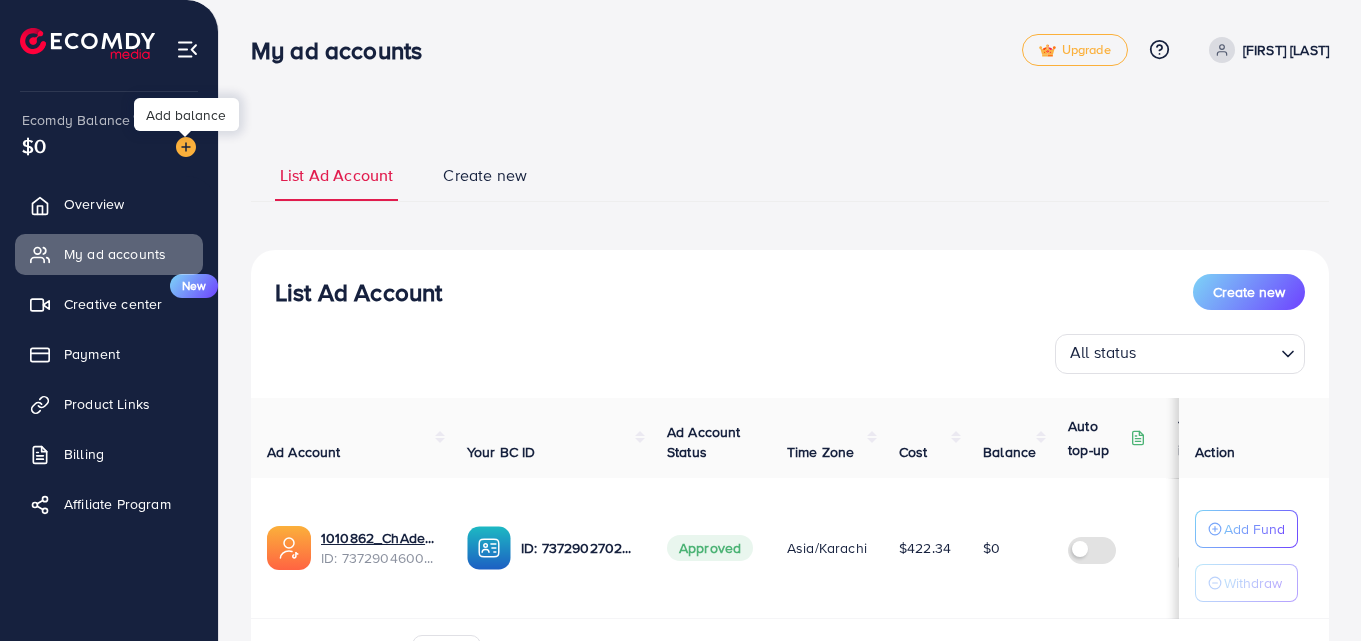 click at bounding box center (186, 147) 